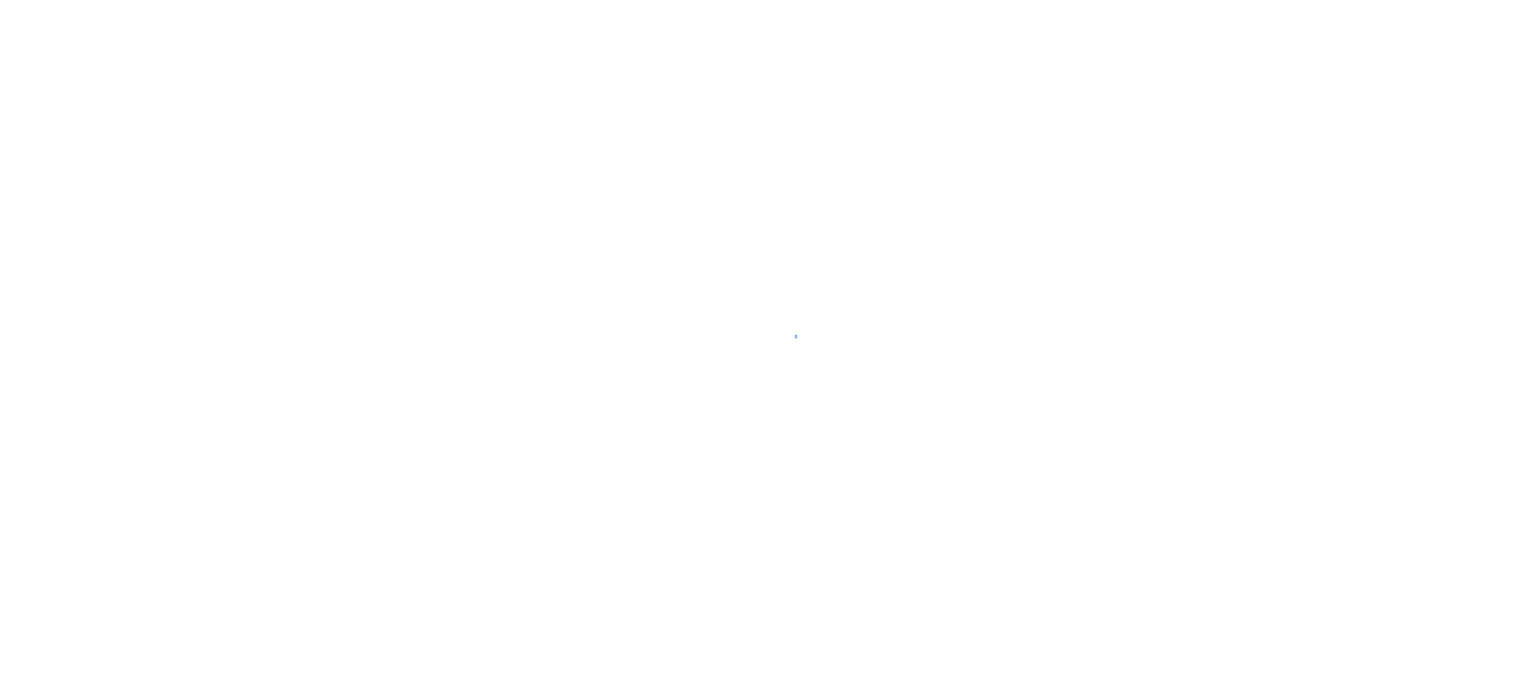 scroll, scrollTop: 0, scrollLeft: 0, axis: both 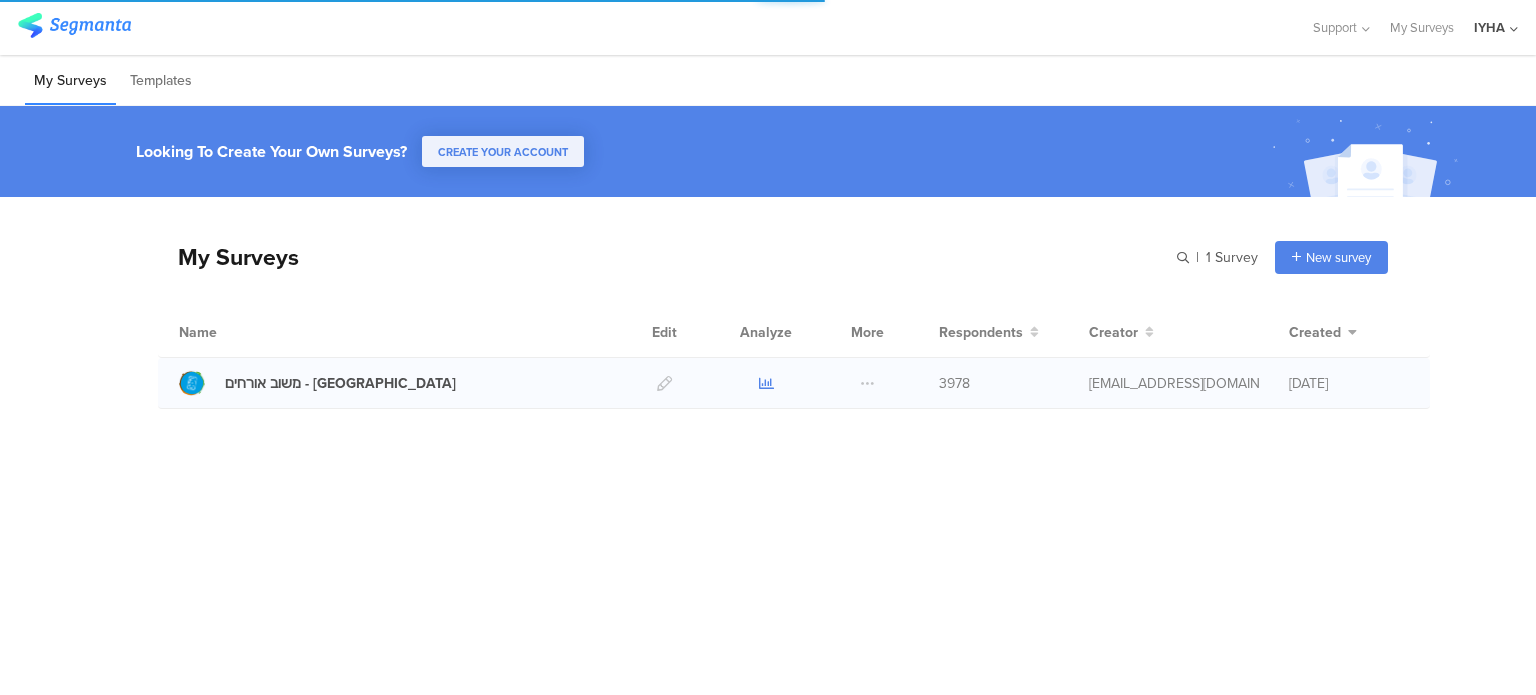 click at bounding box center [766, 383] 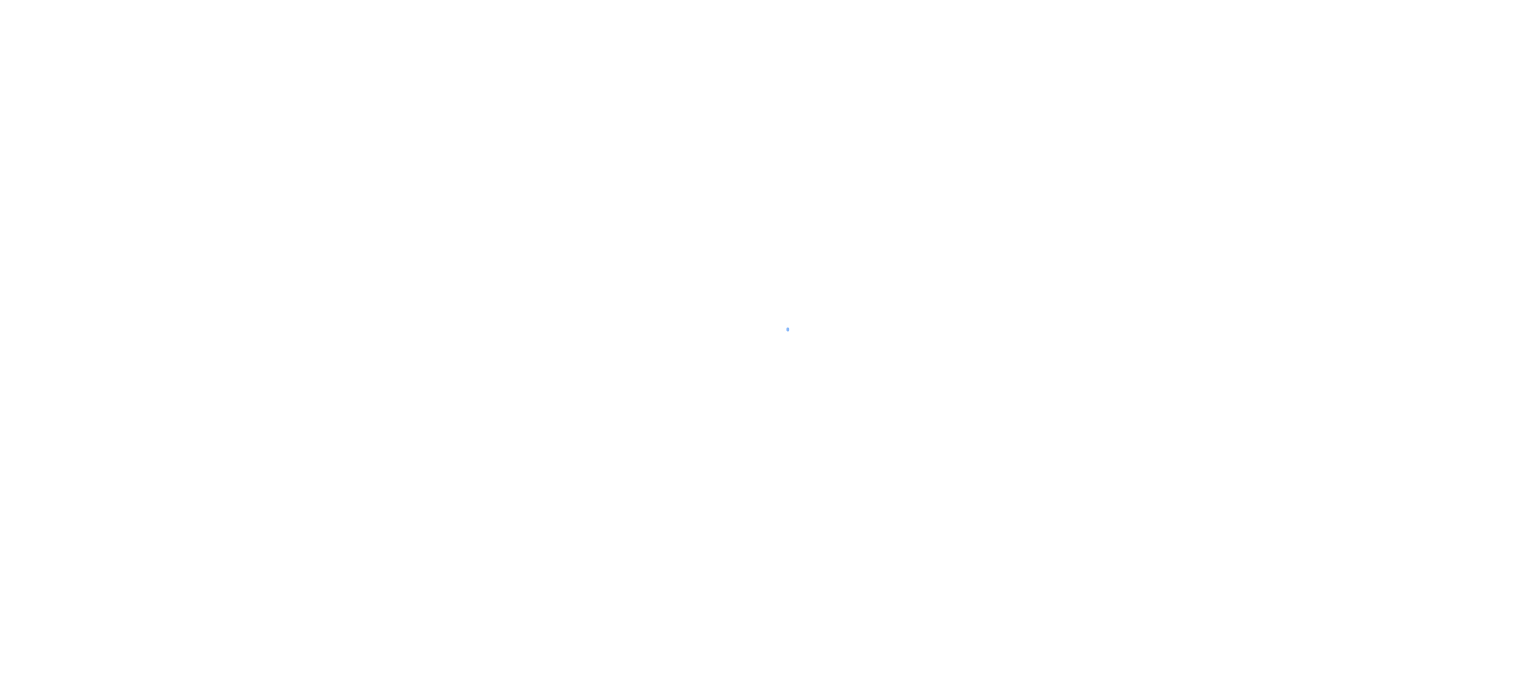 scroll, scrollTop: 0, scrollLeft: 0, axis: both 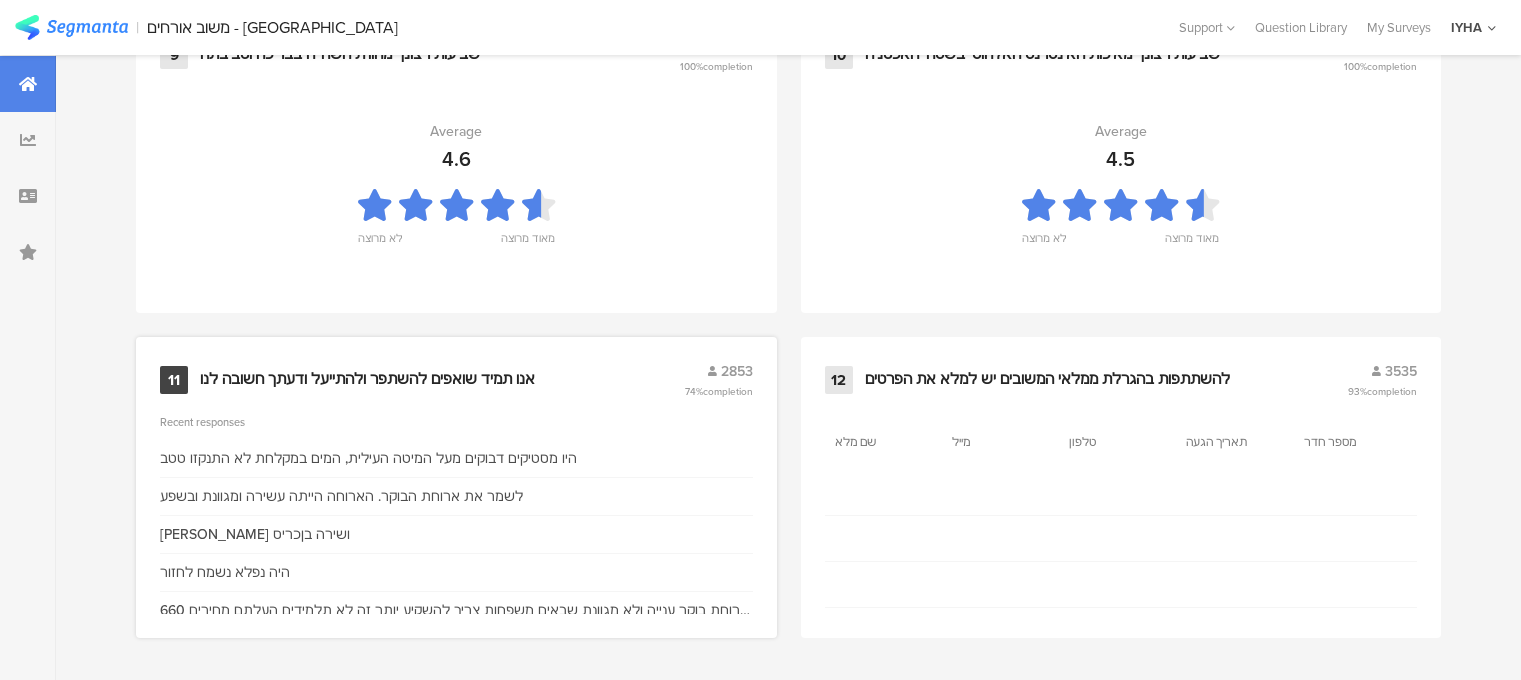 click on "אנו תמיד שואפים להשתפר ולהתייעל ודעתך חשובה לנו" at bounding box center (367, 380) 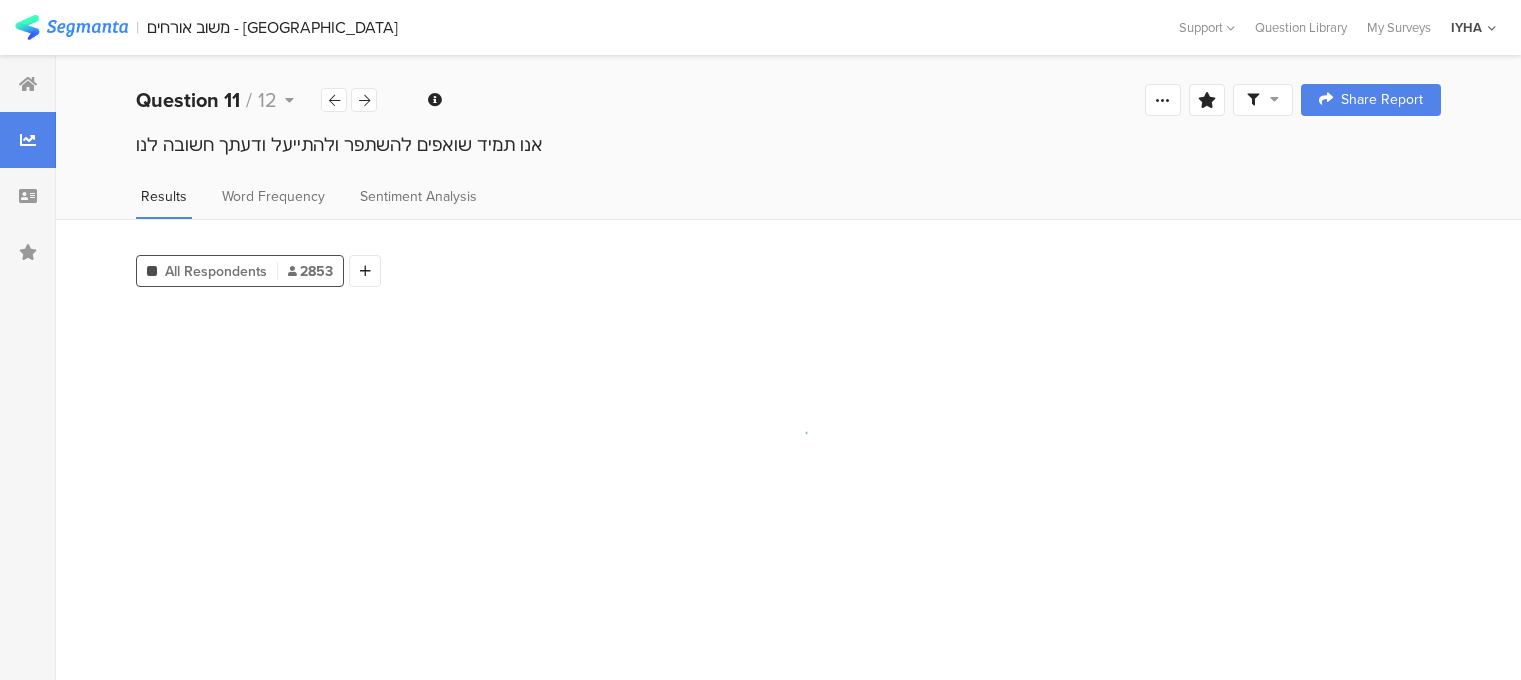 scroll, scrollTop: 0, scrollLeft: 0, axis: both 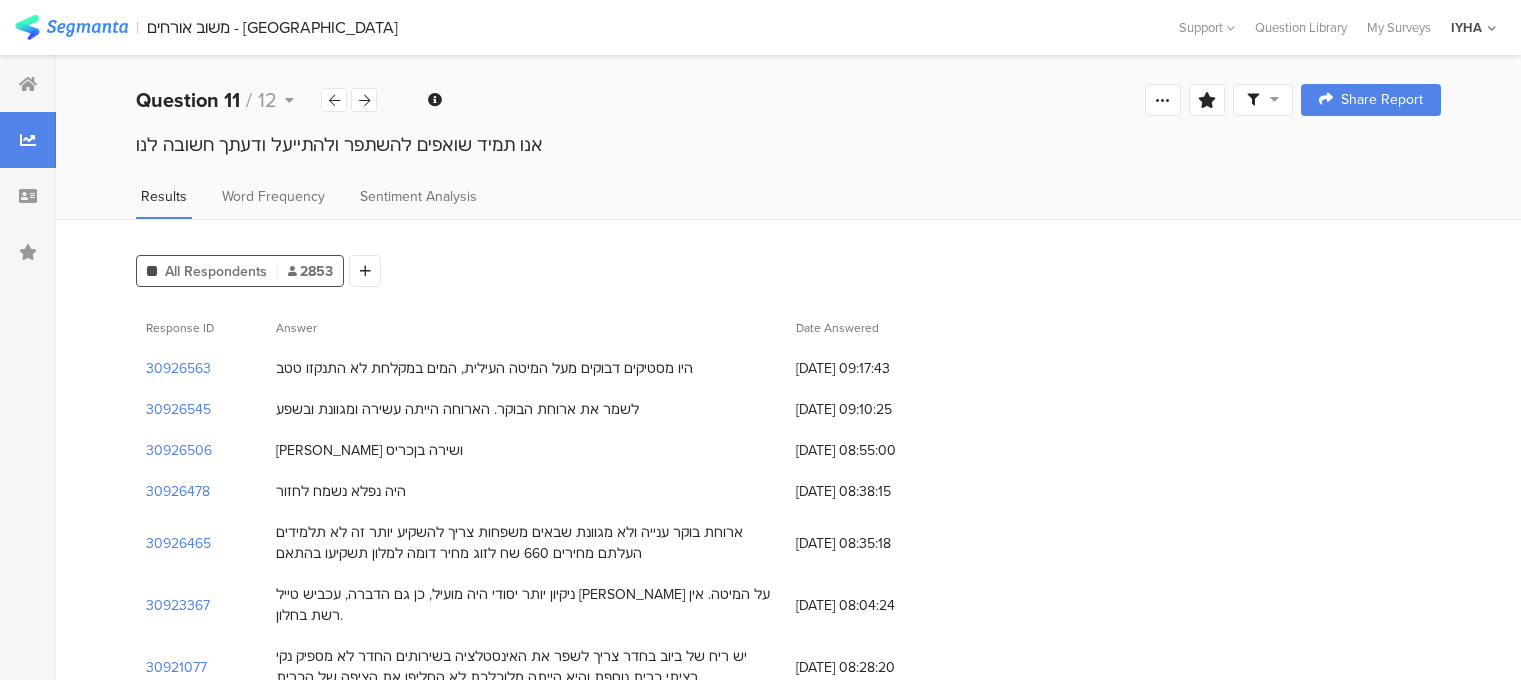 click on "היו מסטיקים דבוקים מעל המיטה העילית, המים במקלחת לא התנקזו טטב" at bounding box center (484, 368) 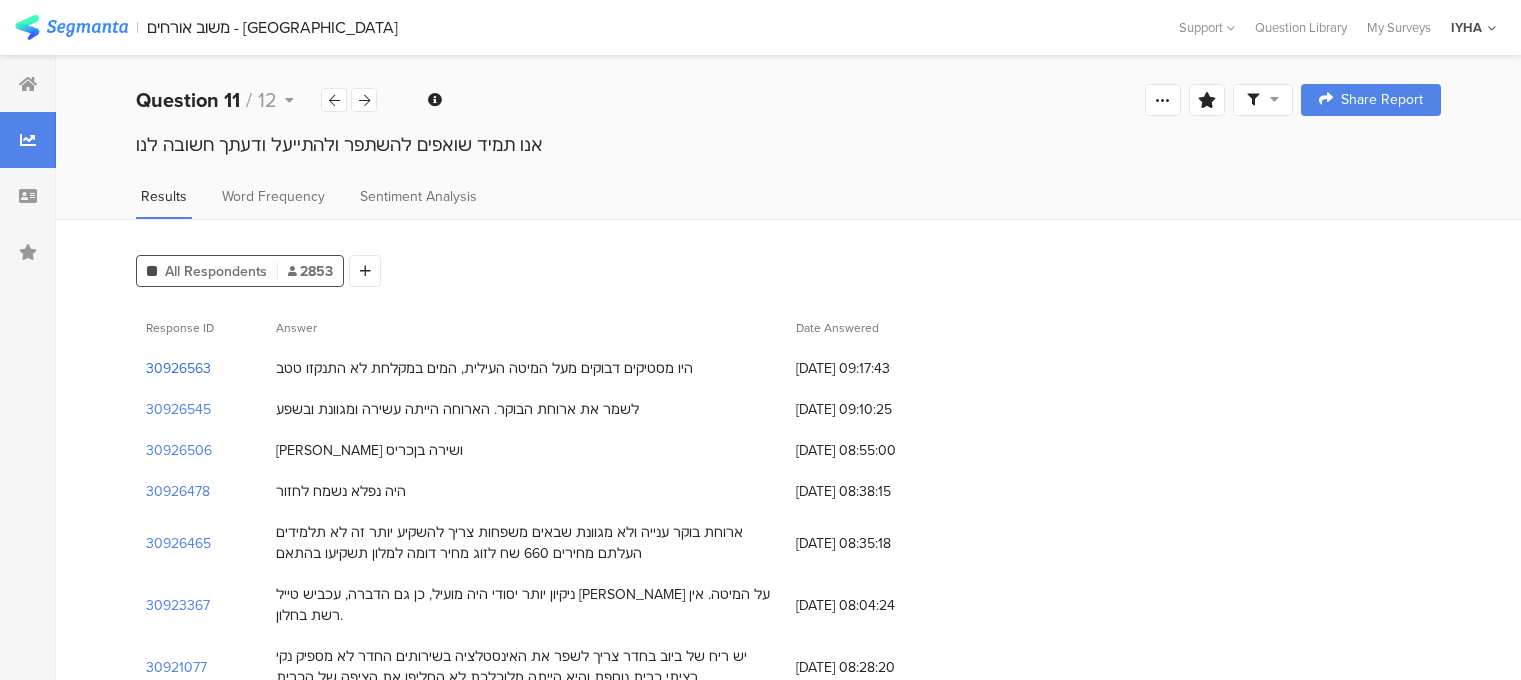 click on "30926563" at bounding box center (178, 368) 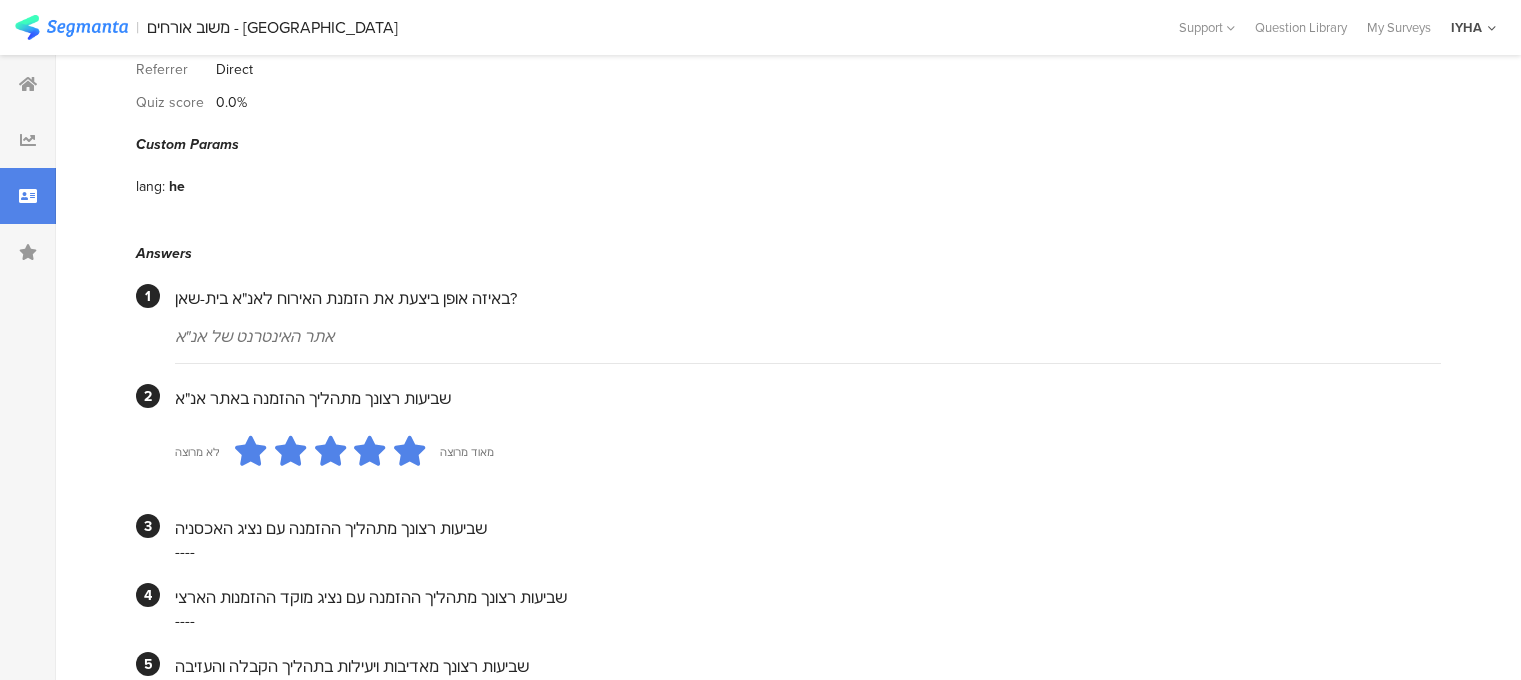 scroll, scrollTop: 0, scrollLeft: 0, axis: both 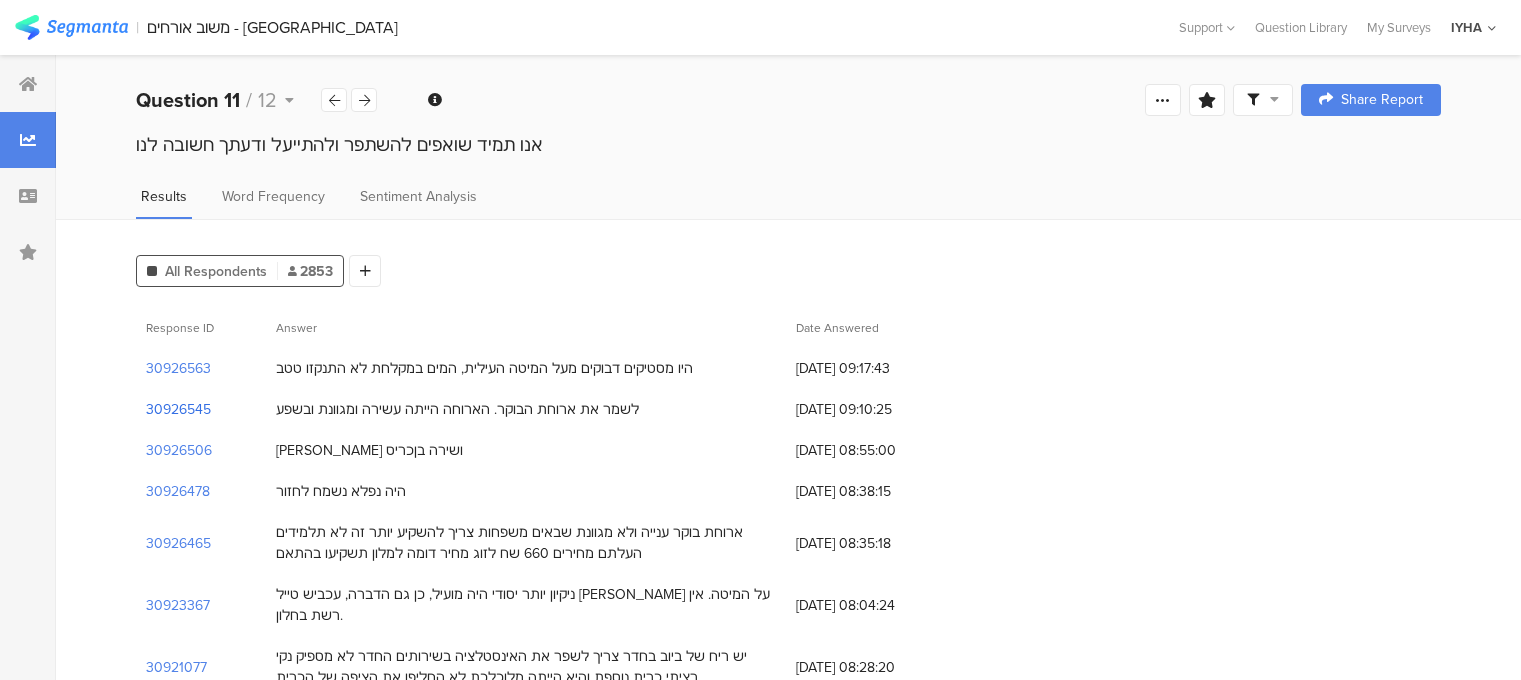 click on "30926545" at bounding box center (178, 409) 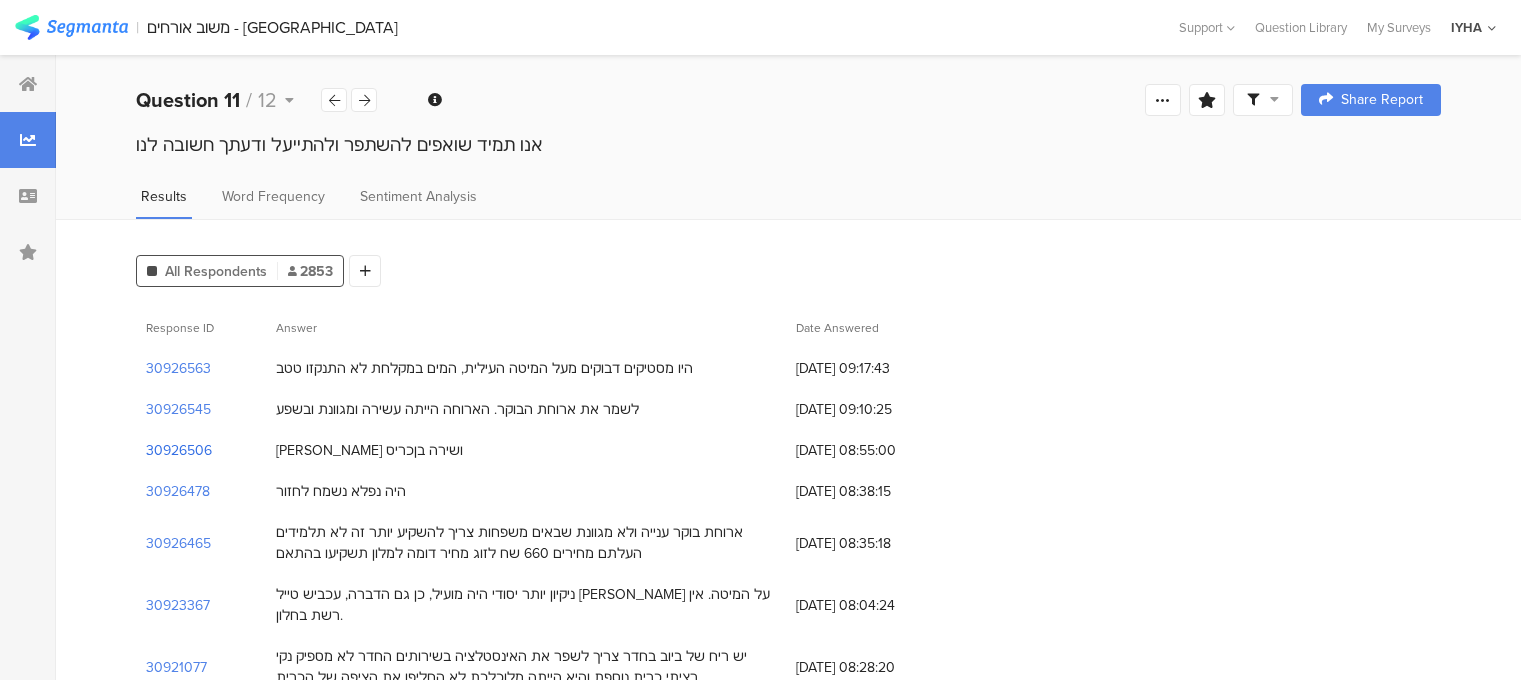 click on "30926506" at bounding box center [179, 450] 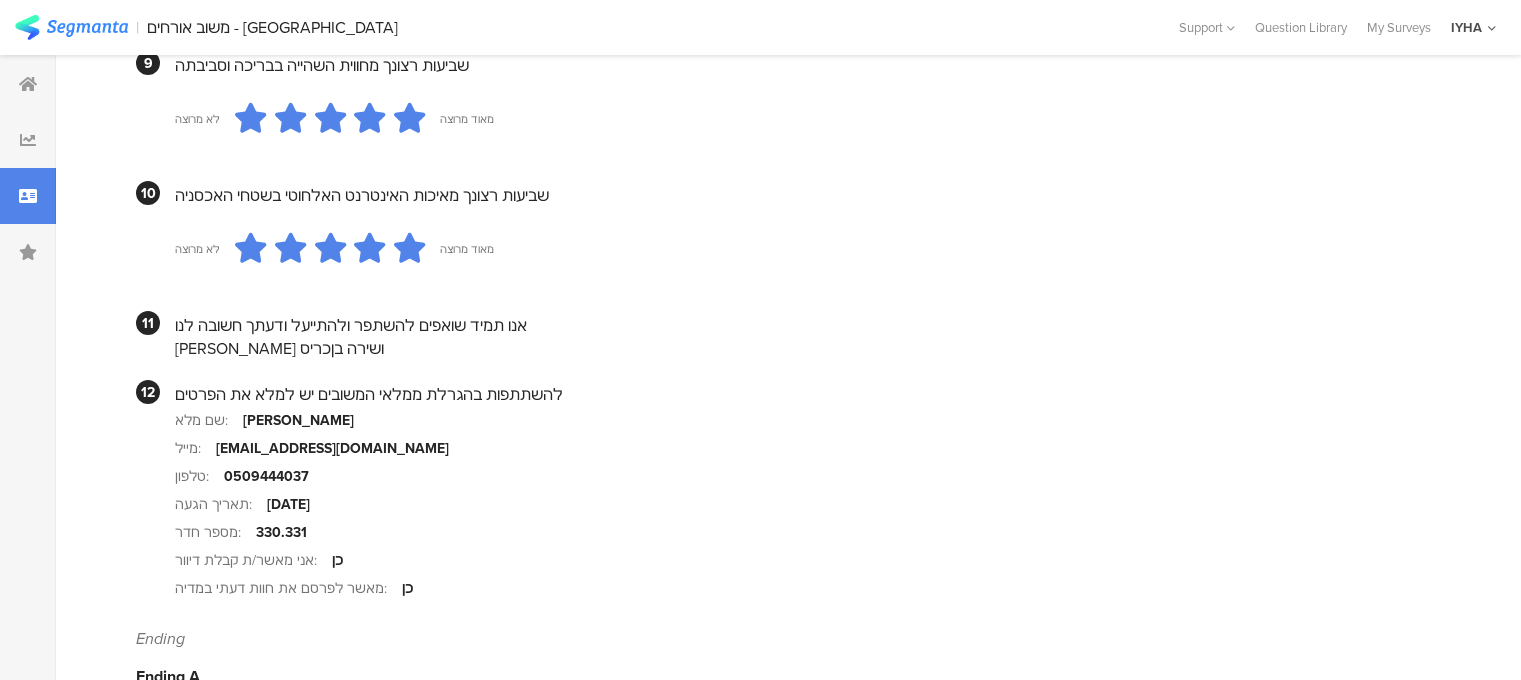 scroll, scrollTop: 1948, scrollLeft: 0, axis: vertical 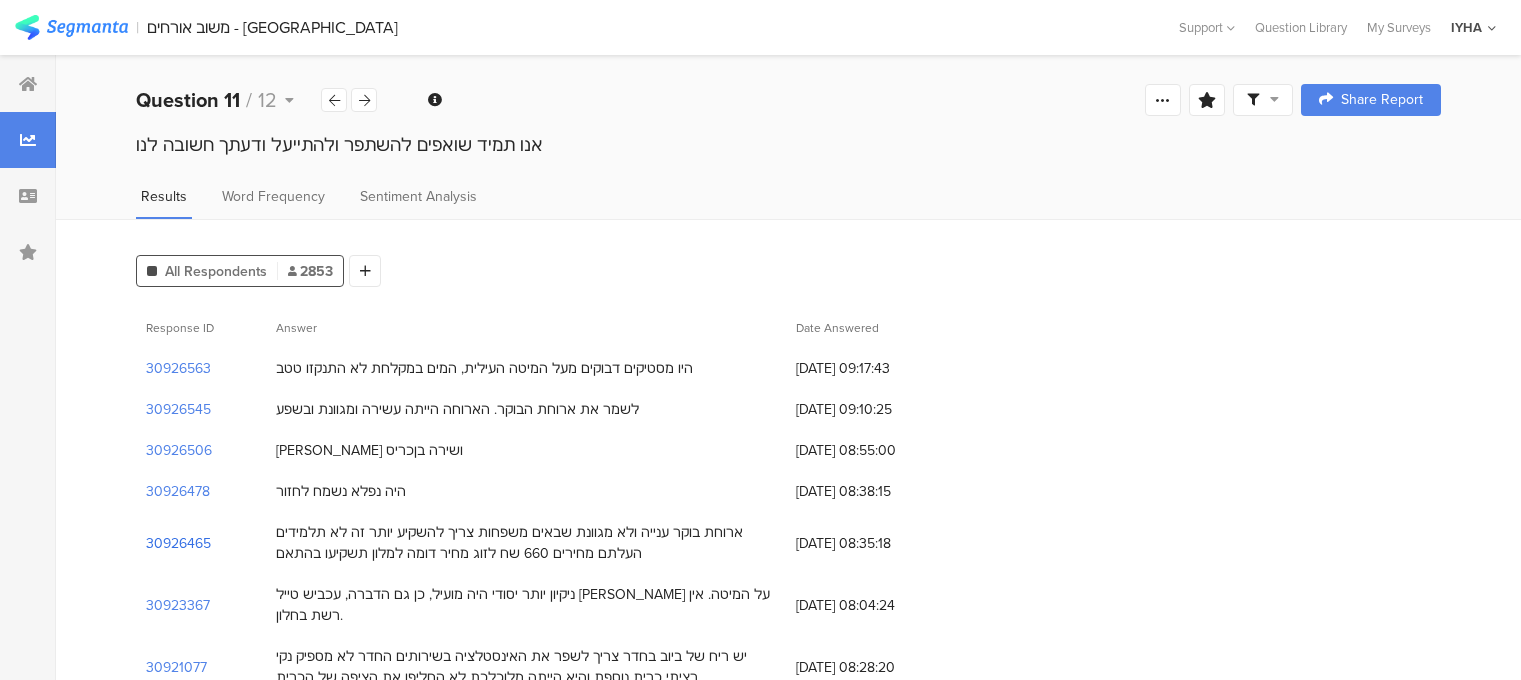 click on "30926465" at bounding box center [178, 543] 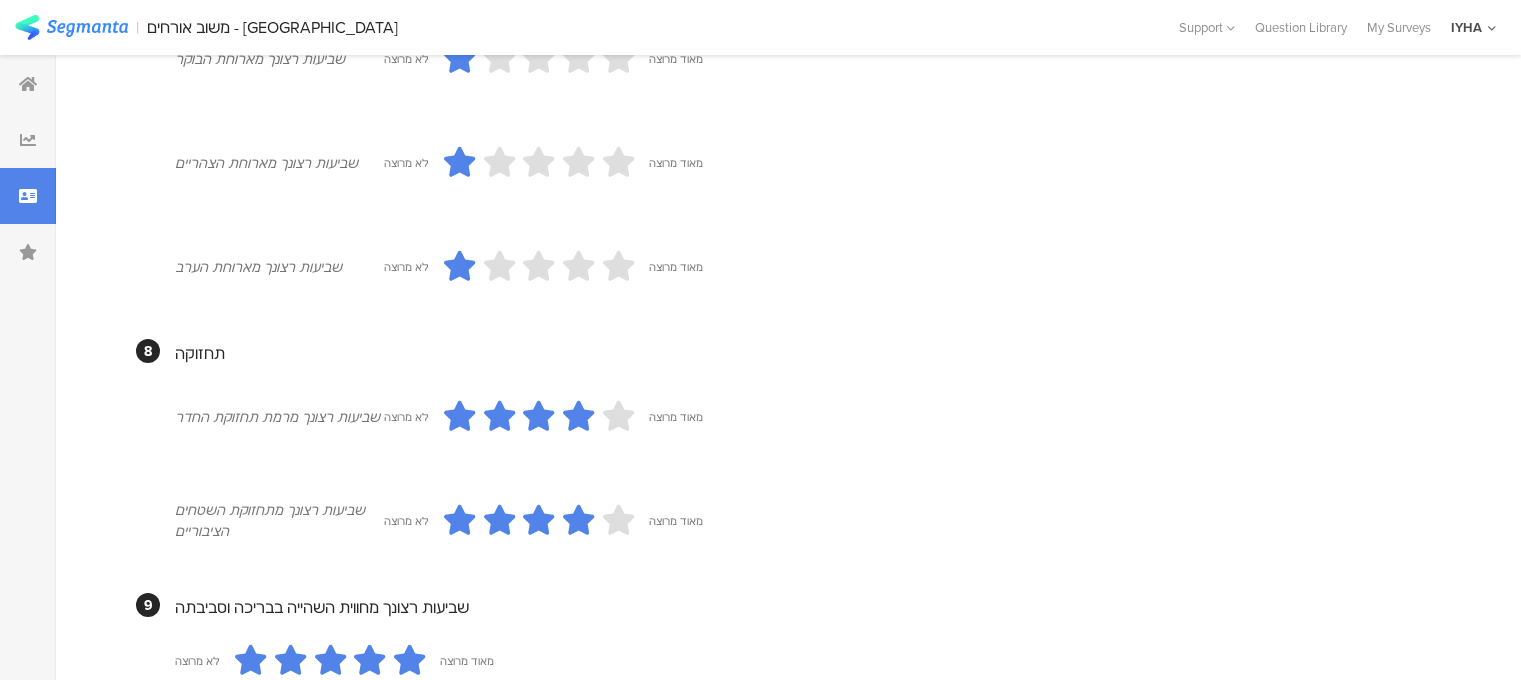 scroll, scrollTop: 1900, scrollLeft: 0, axis: vertical 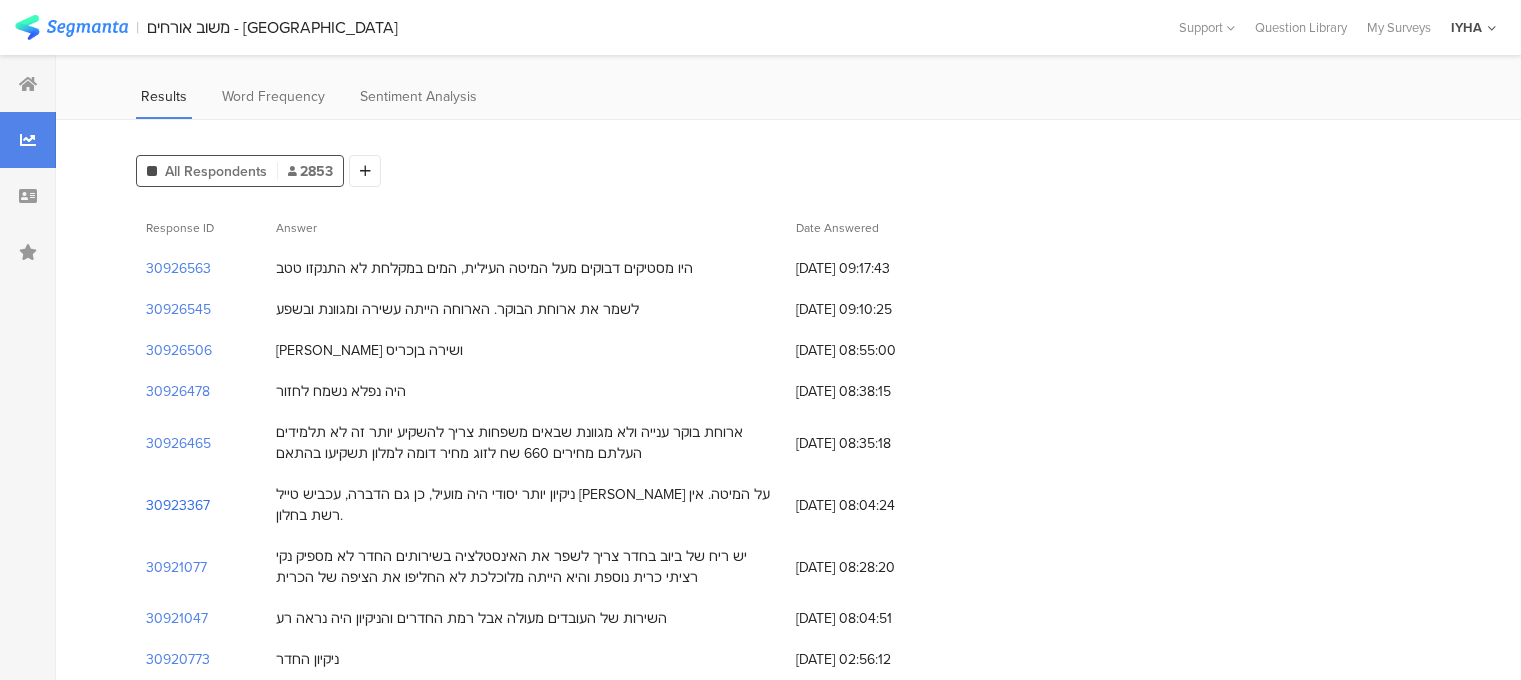 click on "30923367" at bounding box center (178, 505) 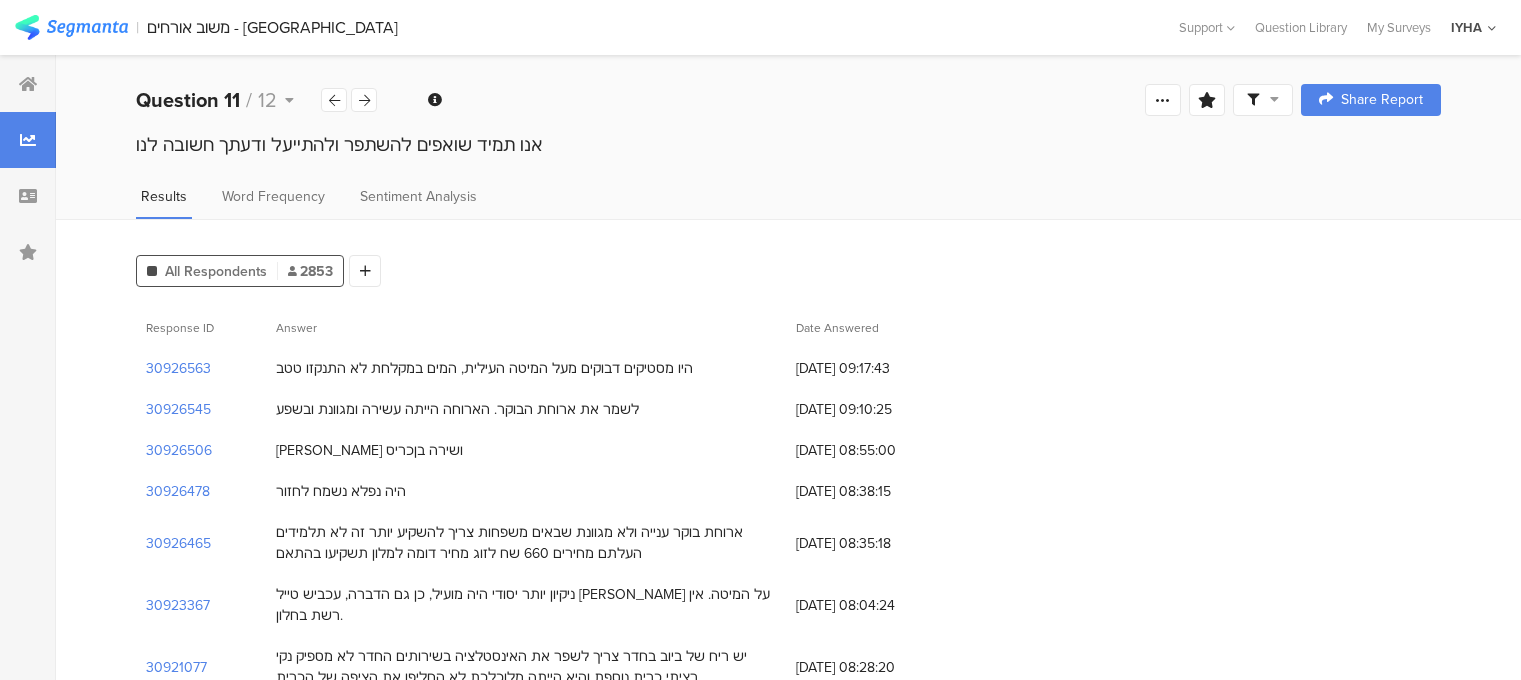 scroll, scrollTop: 100, scrollLeft: 0, axis: vertical 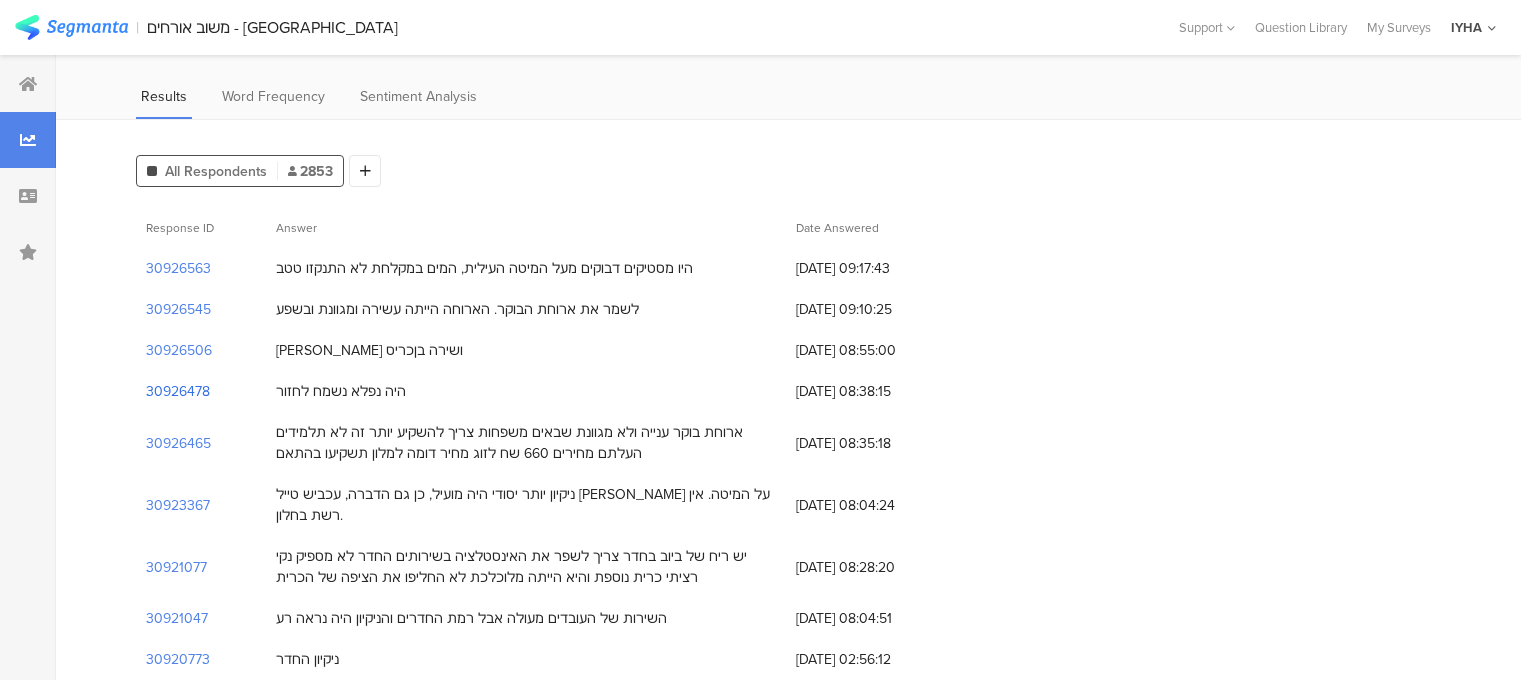 click on "30926478" at bounding box center [178, 391] 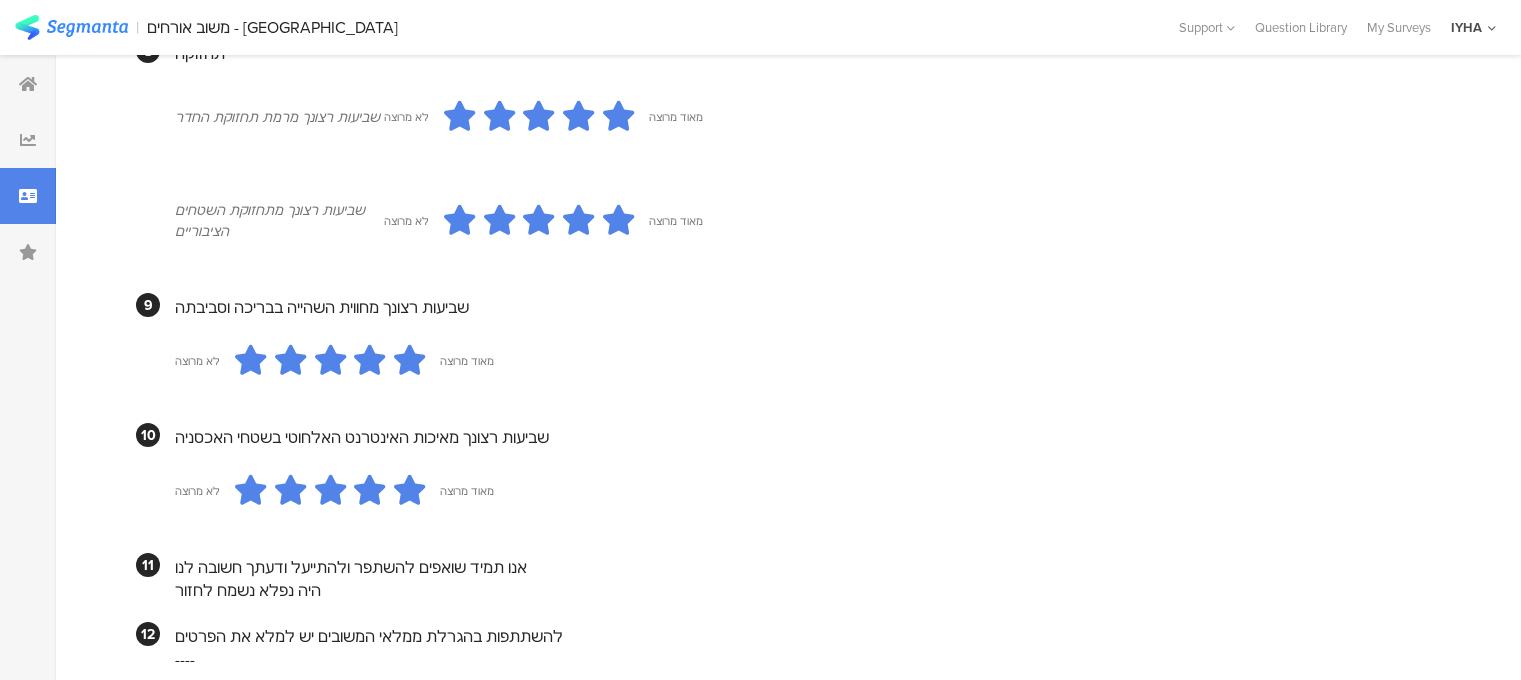 scroll, scrollTop: 1817, scrollLeft: 0, axis: vertical 